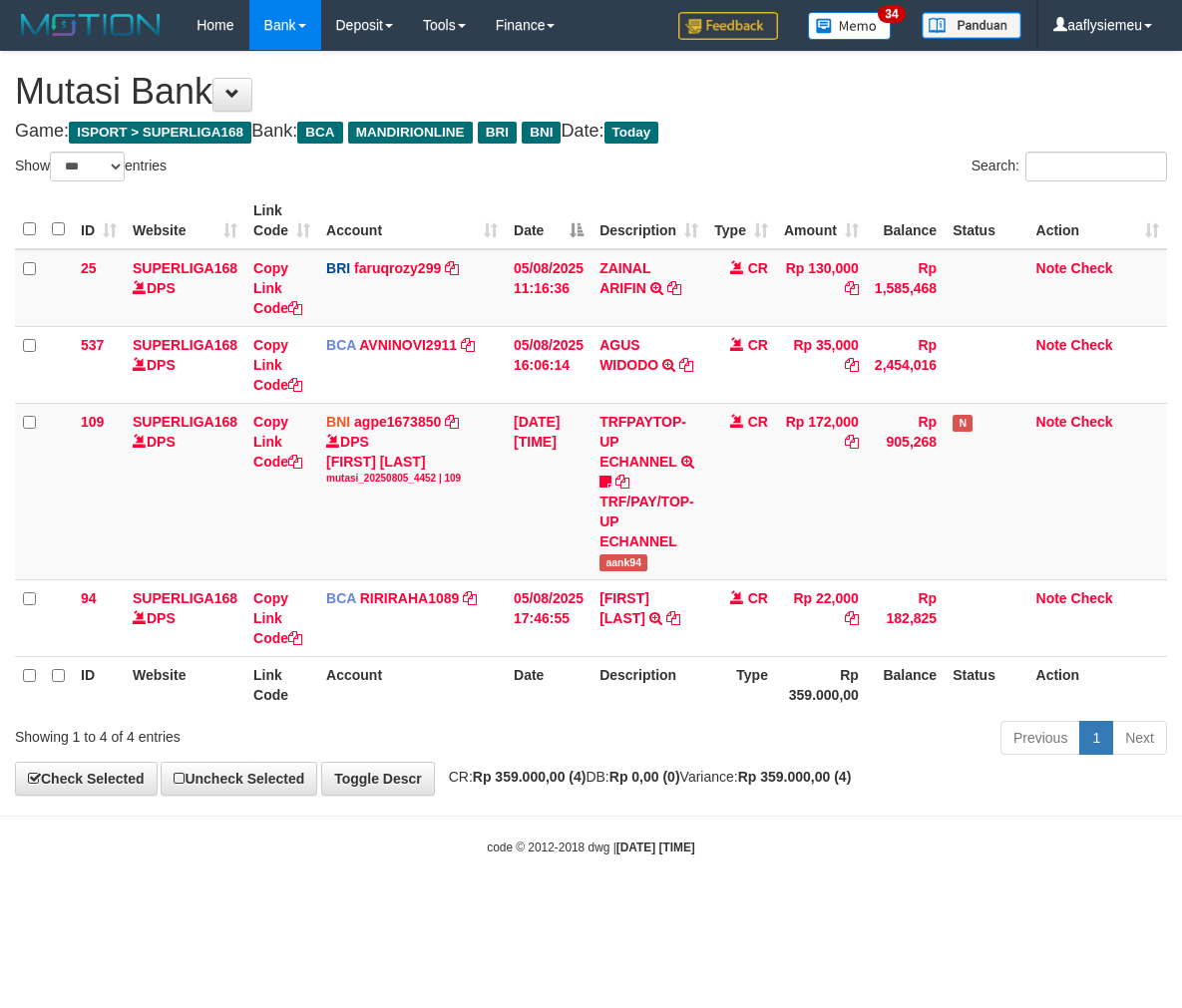 select on "***" 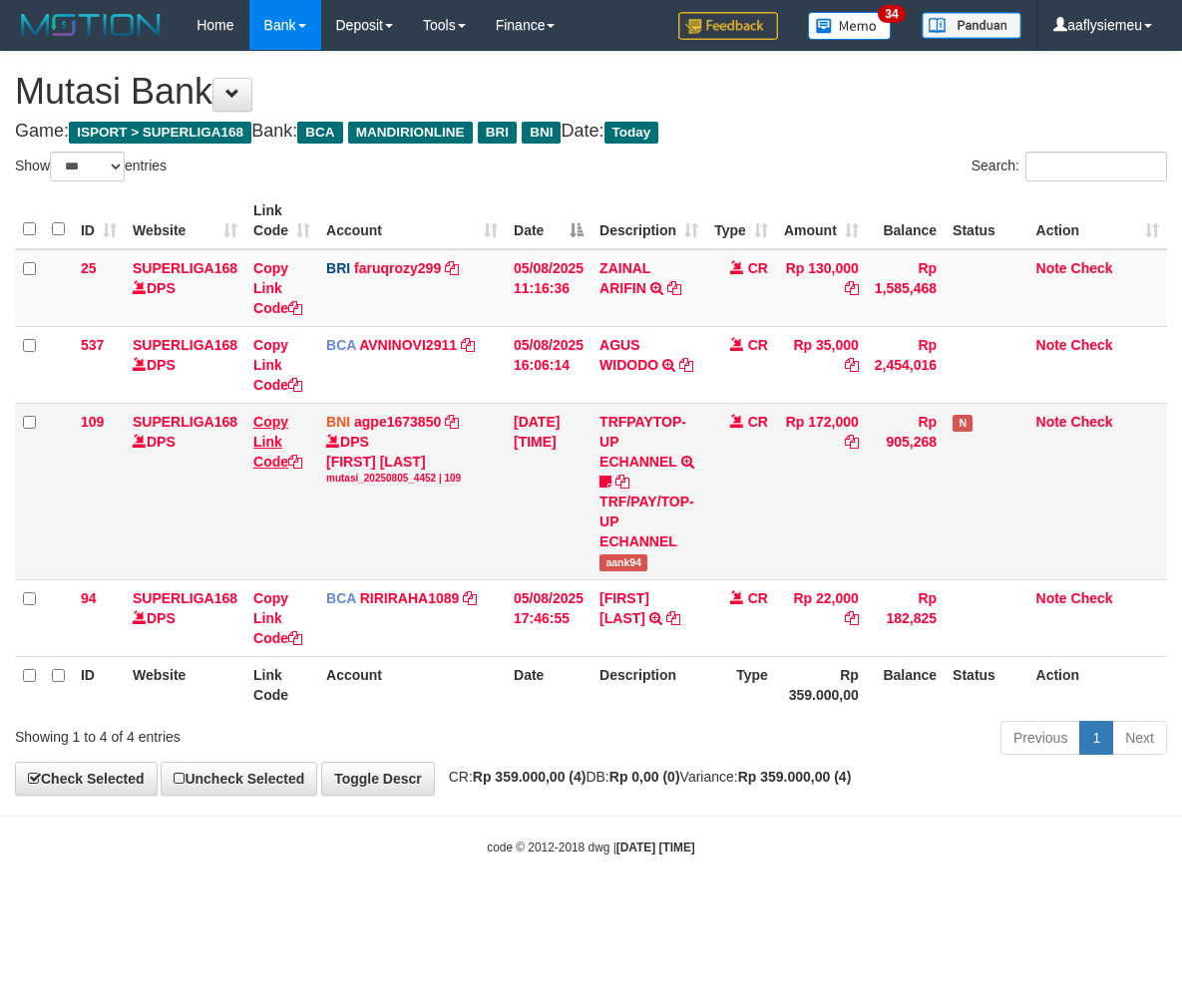 scroll, scrollTop: 0, scrollLeft: 0, axis: both 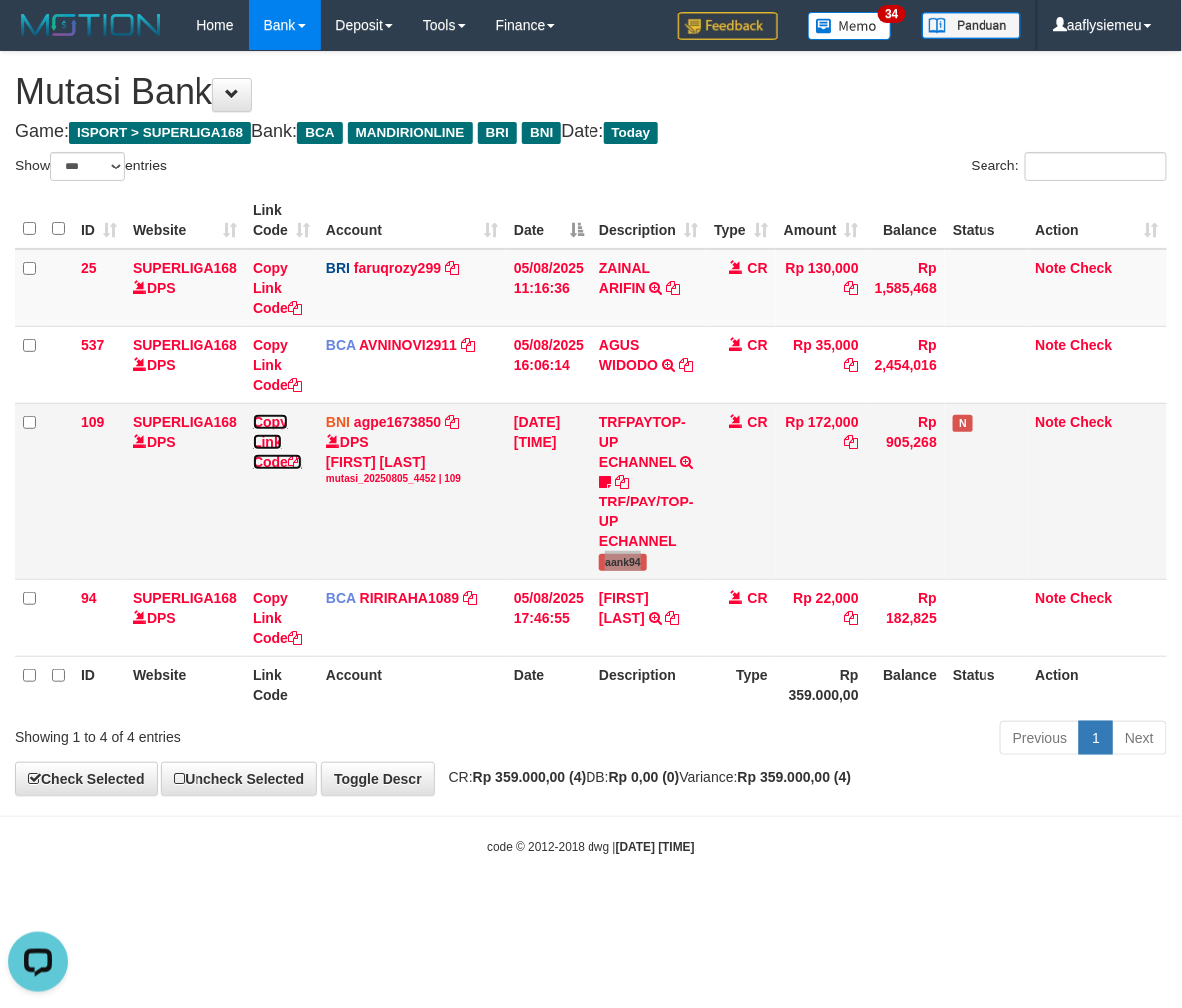 click on "Copy Link Code" at bounding box center (277, 442) 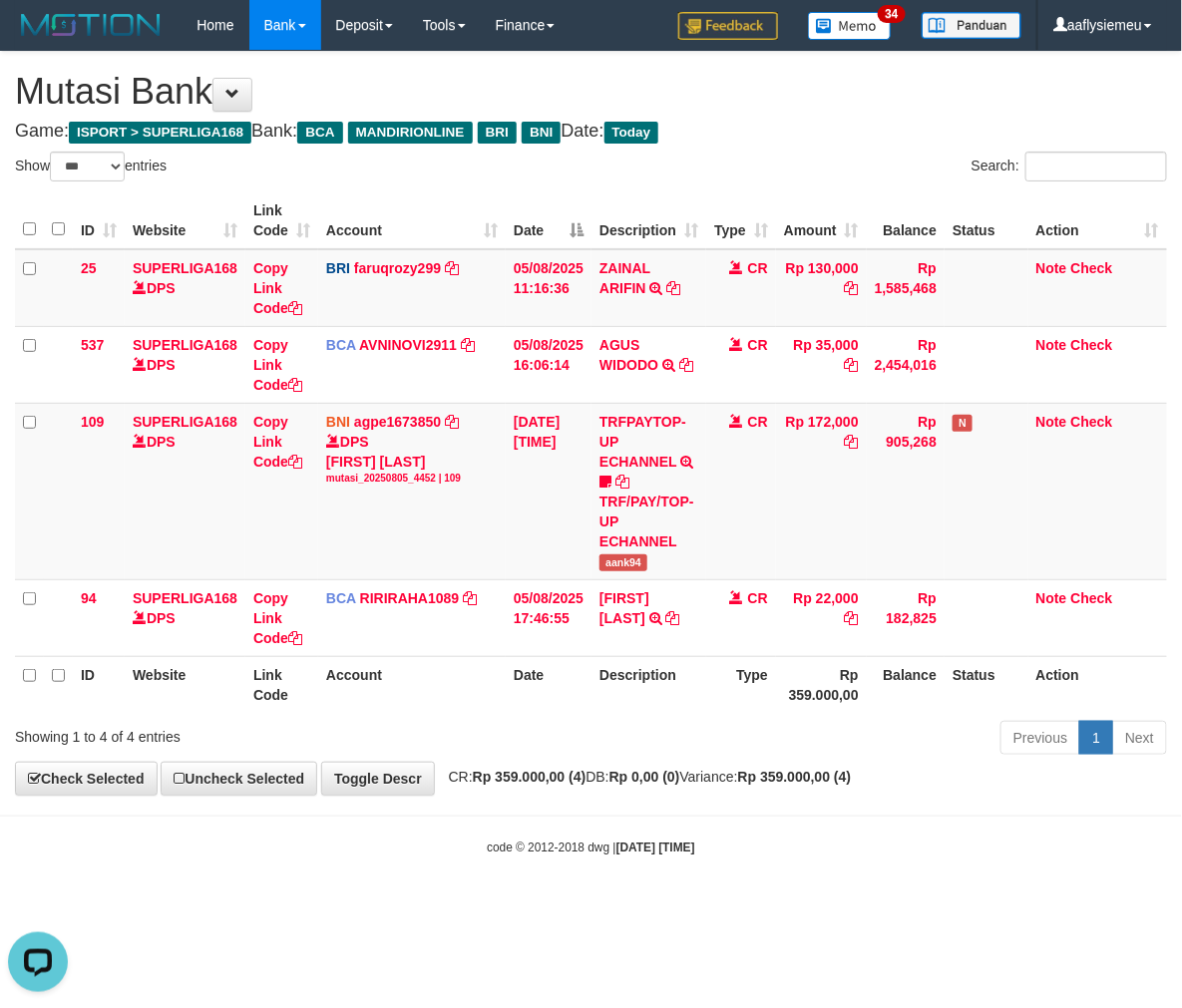 scroll, scrollTop: 296, scrollLeft: 0, axis: vertical 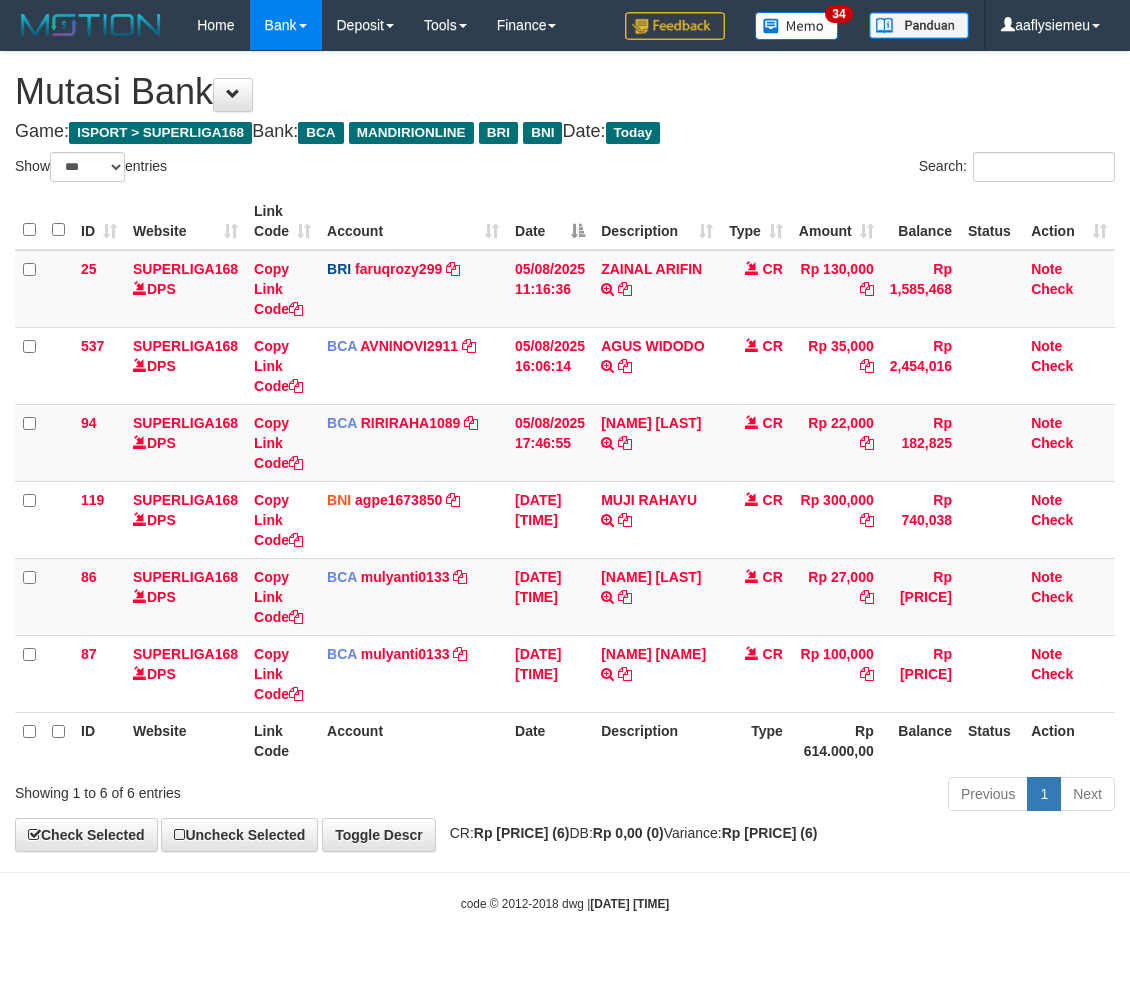 select on "***" 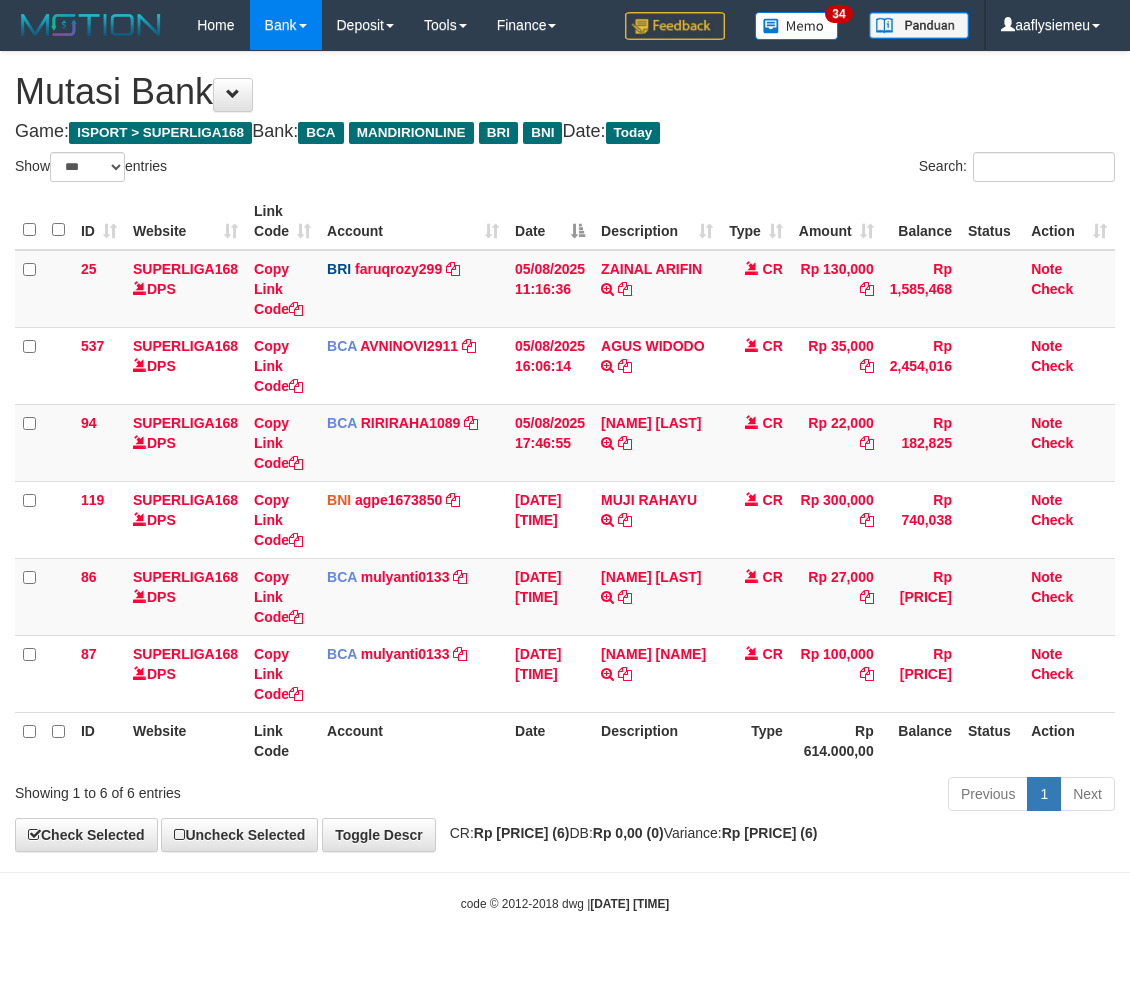 scroll, scrollTop: 0, scrollLeft: 0, axis: both 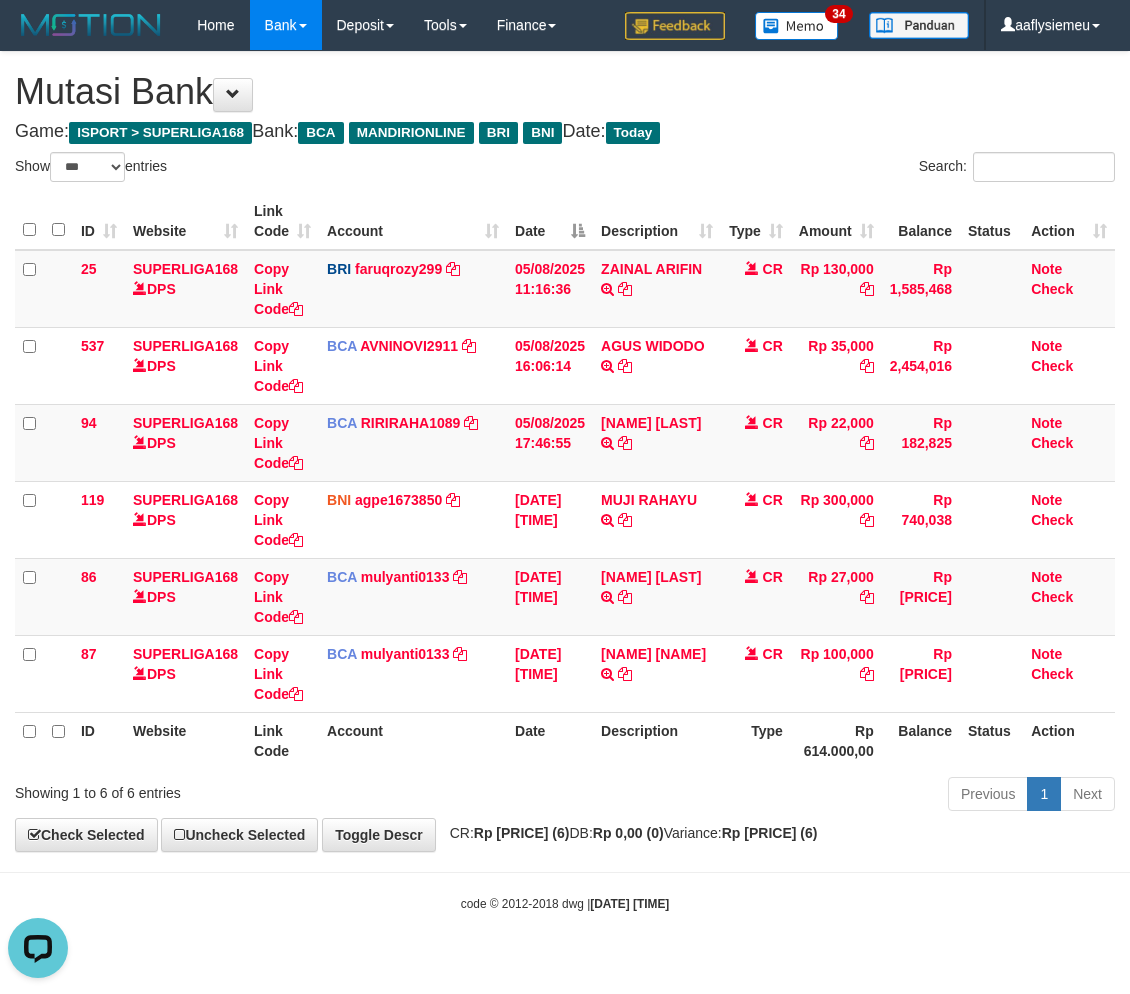 click on "**********" at bounding box center (565, 451) 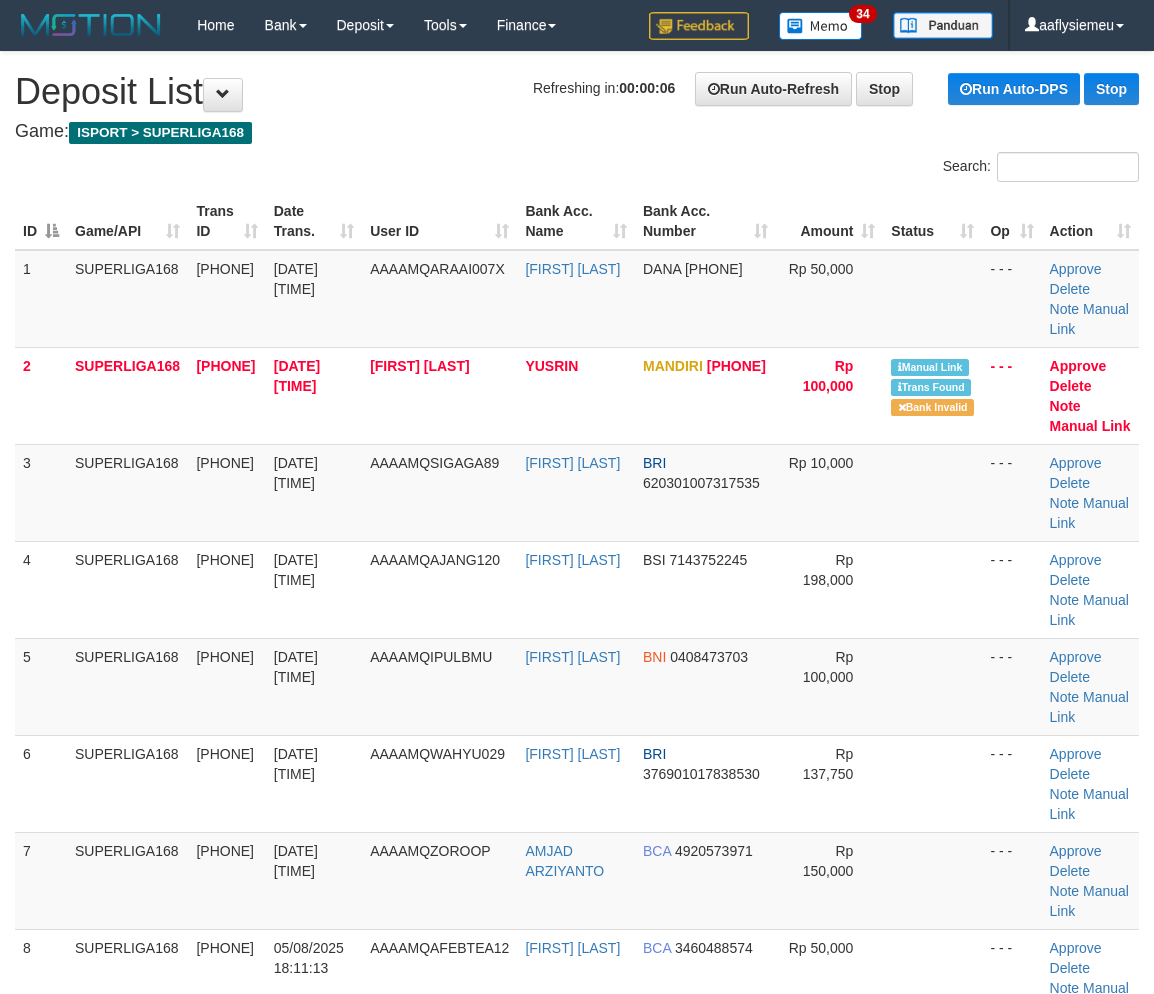 scroll, scrollTop: 0, scrollLeft: 0, axis: both 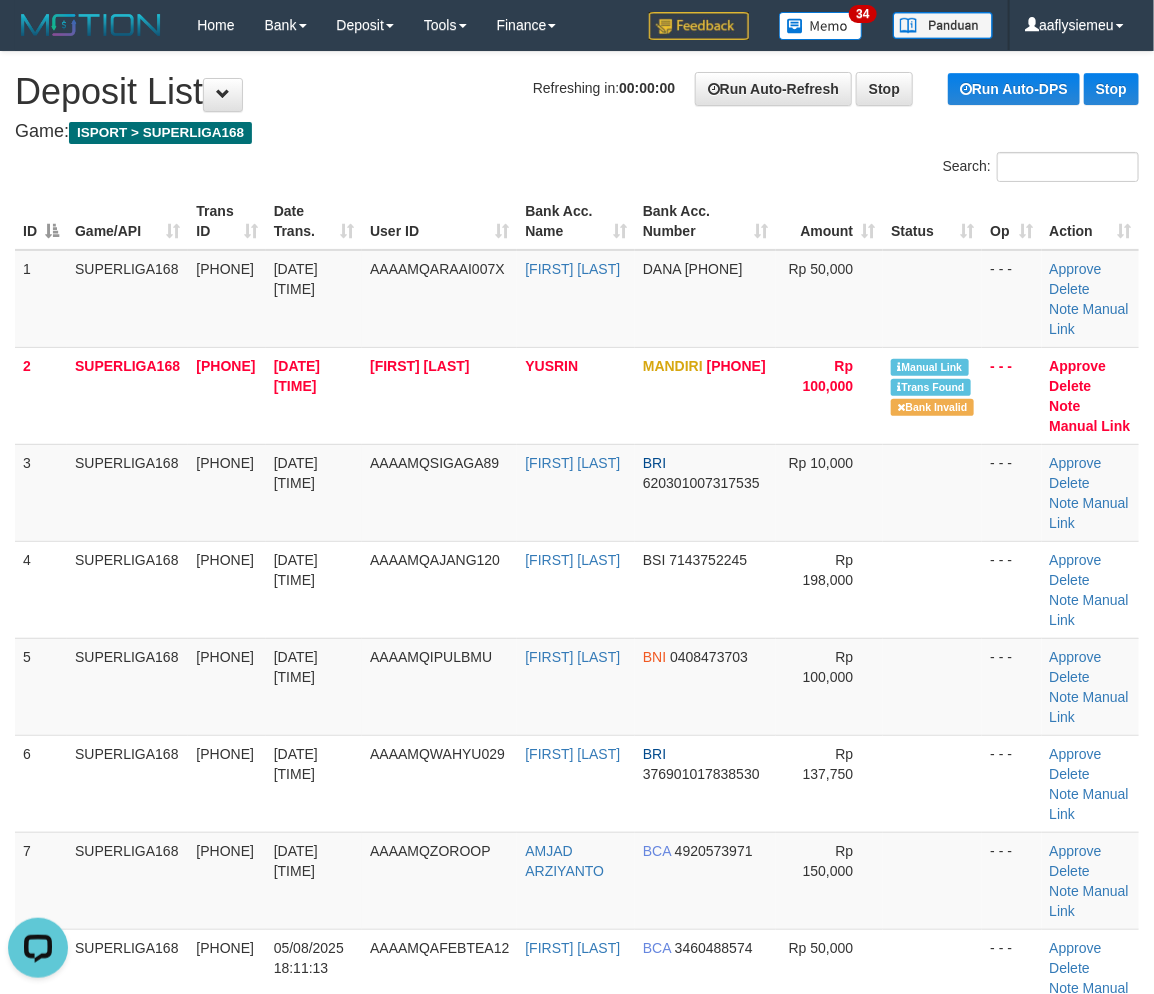 drag, startPoint x: 503, startPoint y: 571, endPoint x: 12, endPoint y: 680, distance: 502.95328 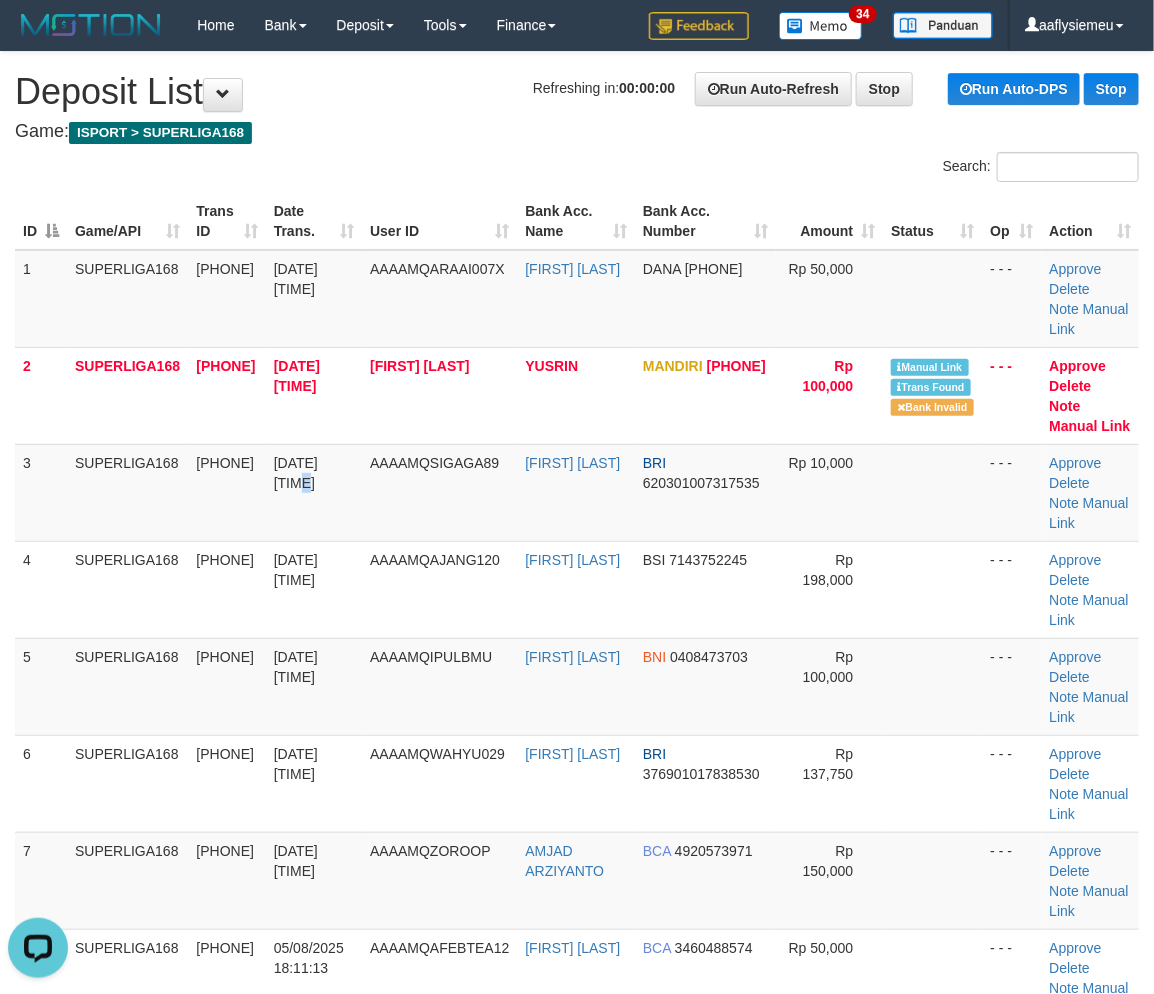 drag, startPoint x: 287, startPoint y: 527, endPoint x: 1, endPoint y: 617, distance: 299.82663 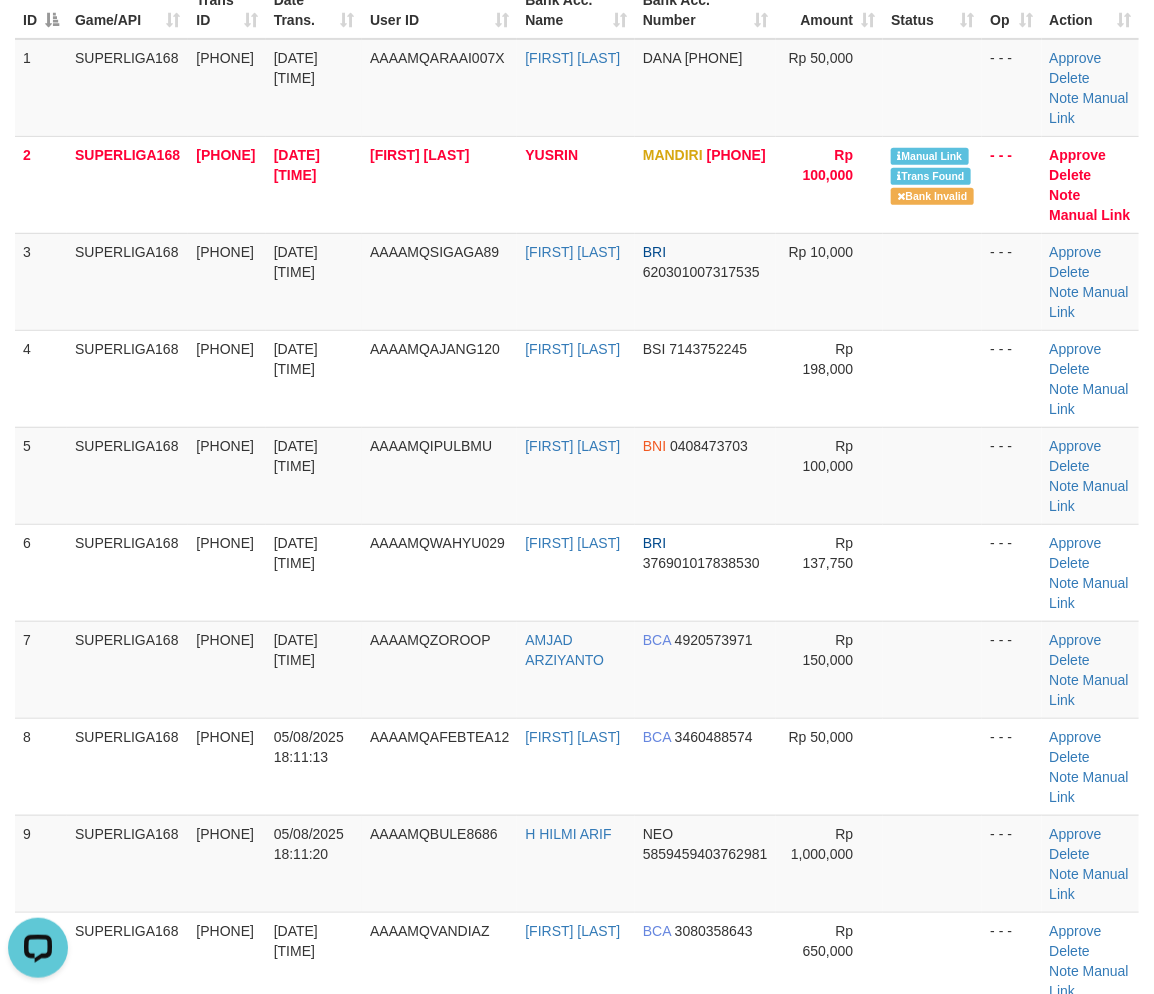 scroll, scrollTop: 333, scrollLeft: 0, axis: vertical 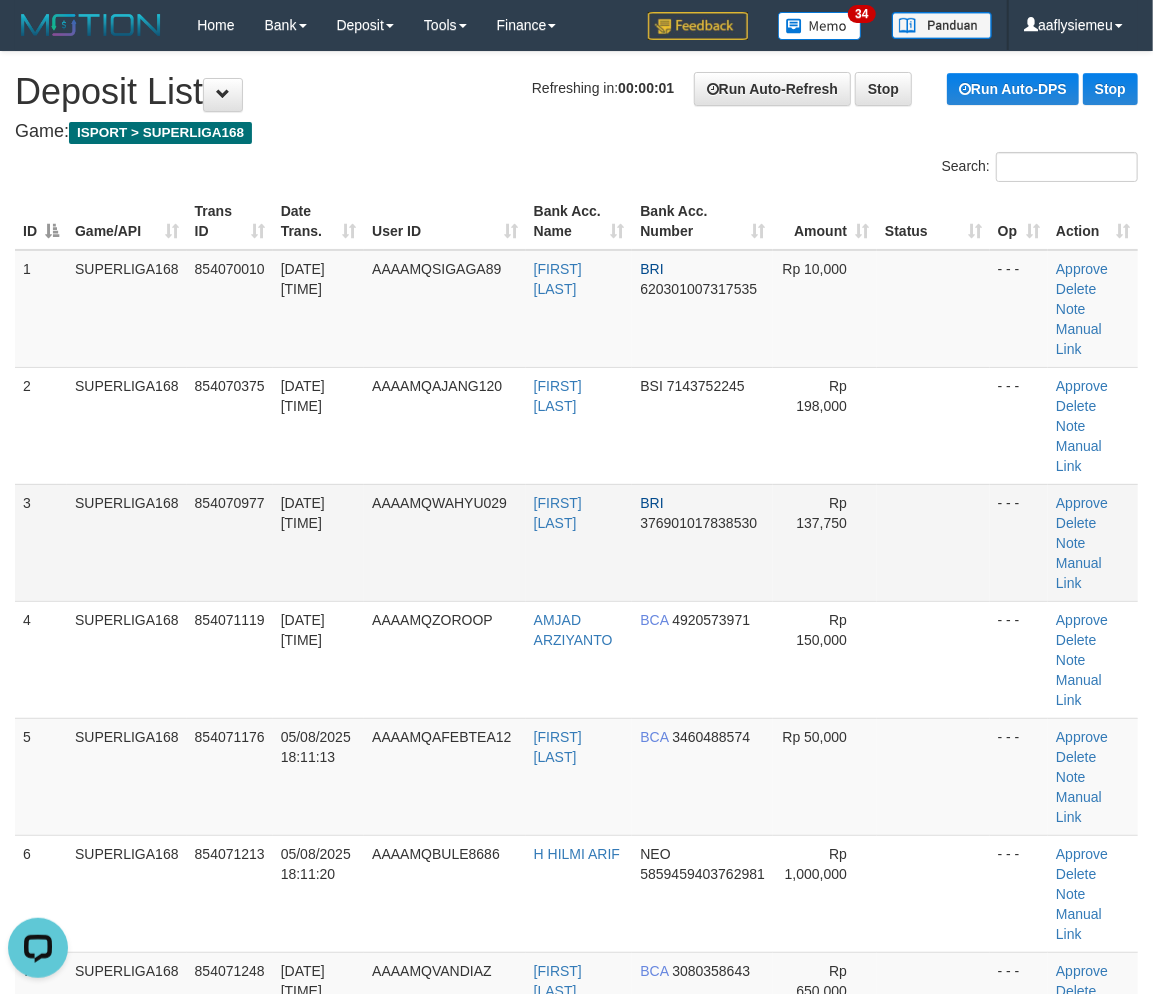 drag, startPoint x: 118, startPoint y: 562, endPoint x: 110, endPoint y: 575, distance: 15.264338 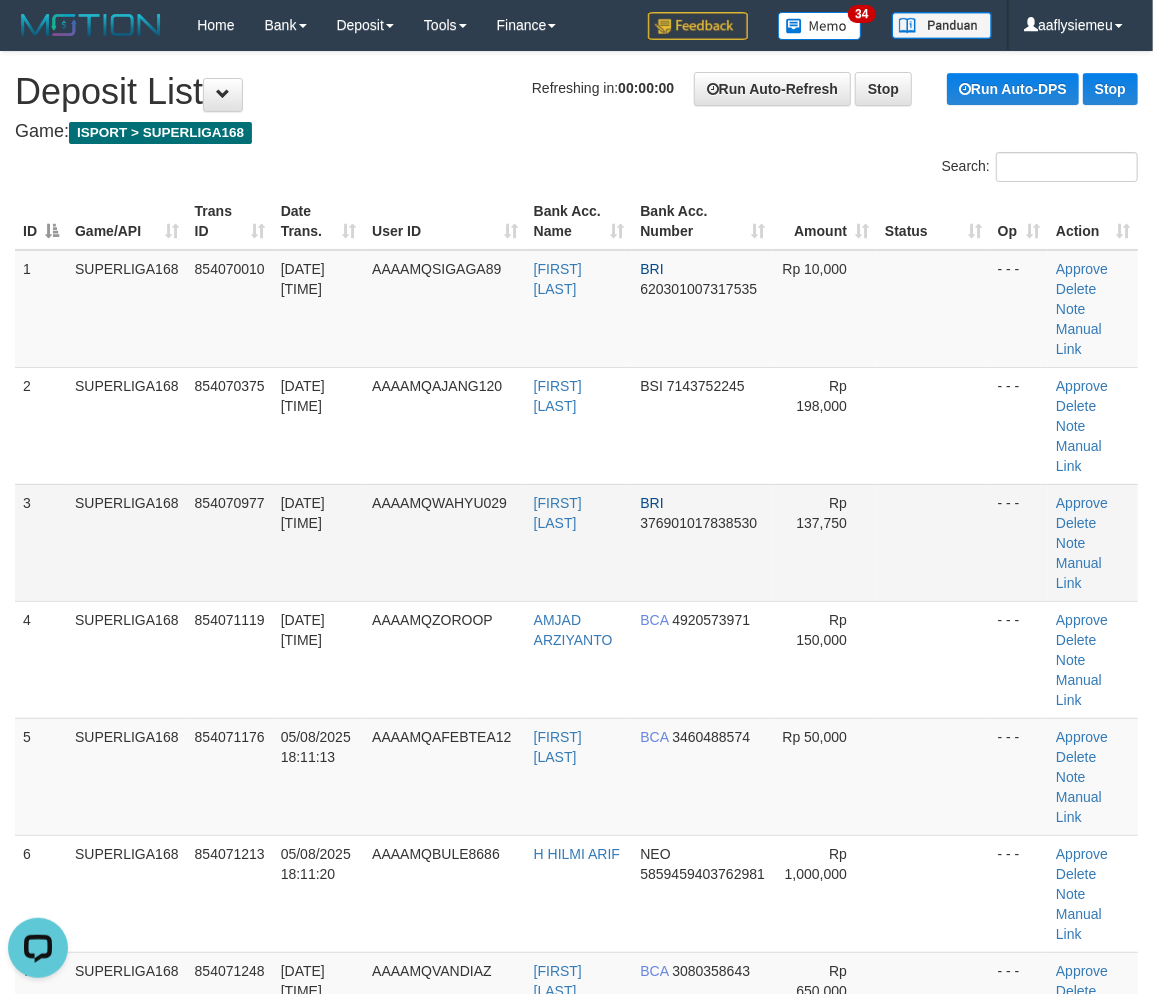 click on "AAAAMQWAHYU029" at bounding box center [445, 542] 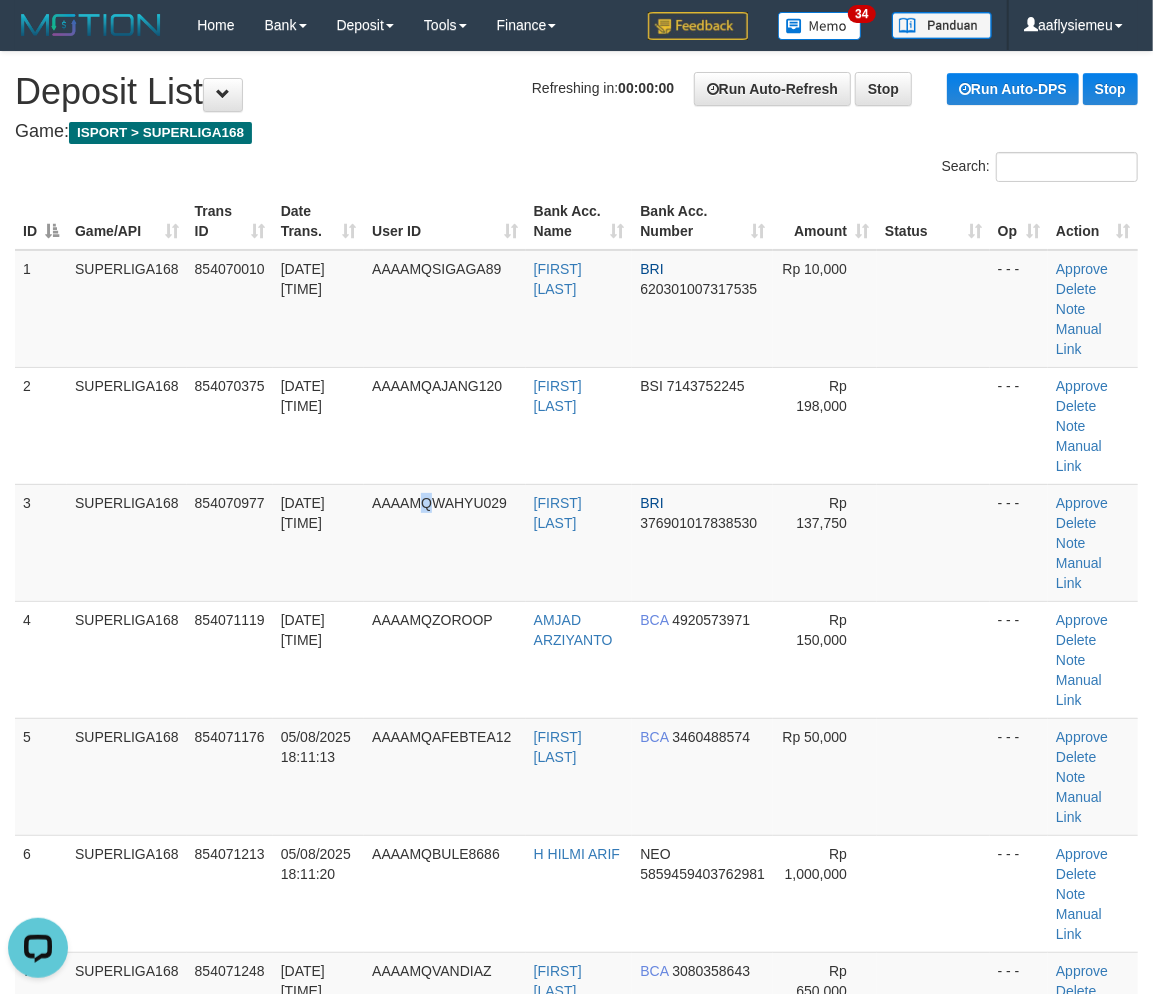 click on "1
SUPERLIGA168
854070010
[DATE] [TIME]
AAAAMQSIGAGA89
[FIRST] [LAST]
BRI
620301007317535
Rp 10,000
- - -
Approve
Delete
Note
Manual Link
2
SUPERLIGA168
854070375
[DATE] [TIME]
AAAAMQAJANG120
[FIRST] [LAST]
BSI
7143752245
Rp 198,000
Note" at bounding box center (576, 952) 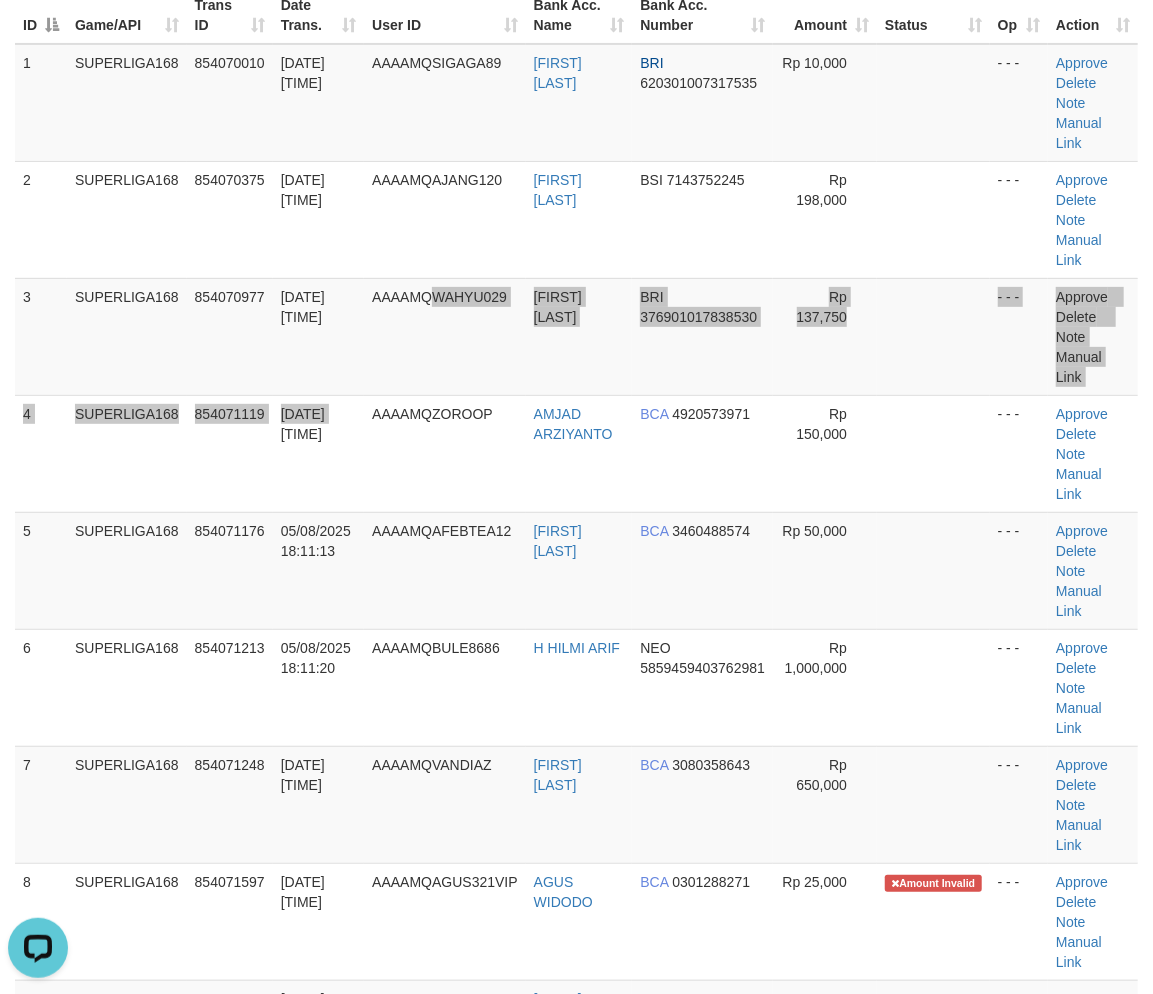 scroll, scrollTop: 333, scrollLeft: 0, axis: vertical 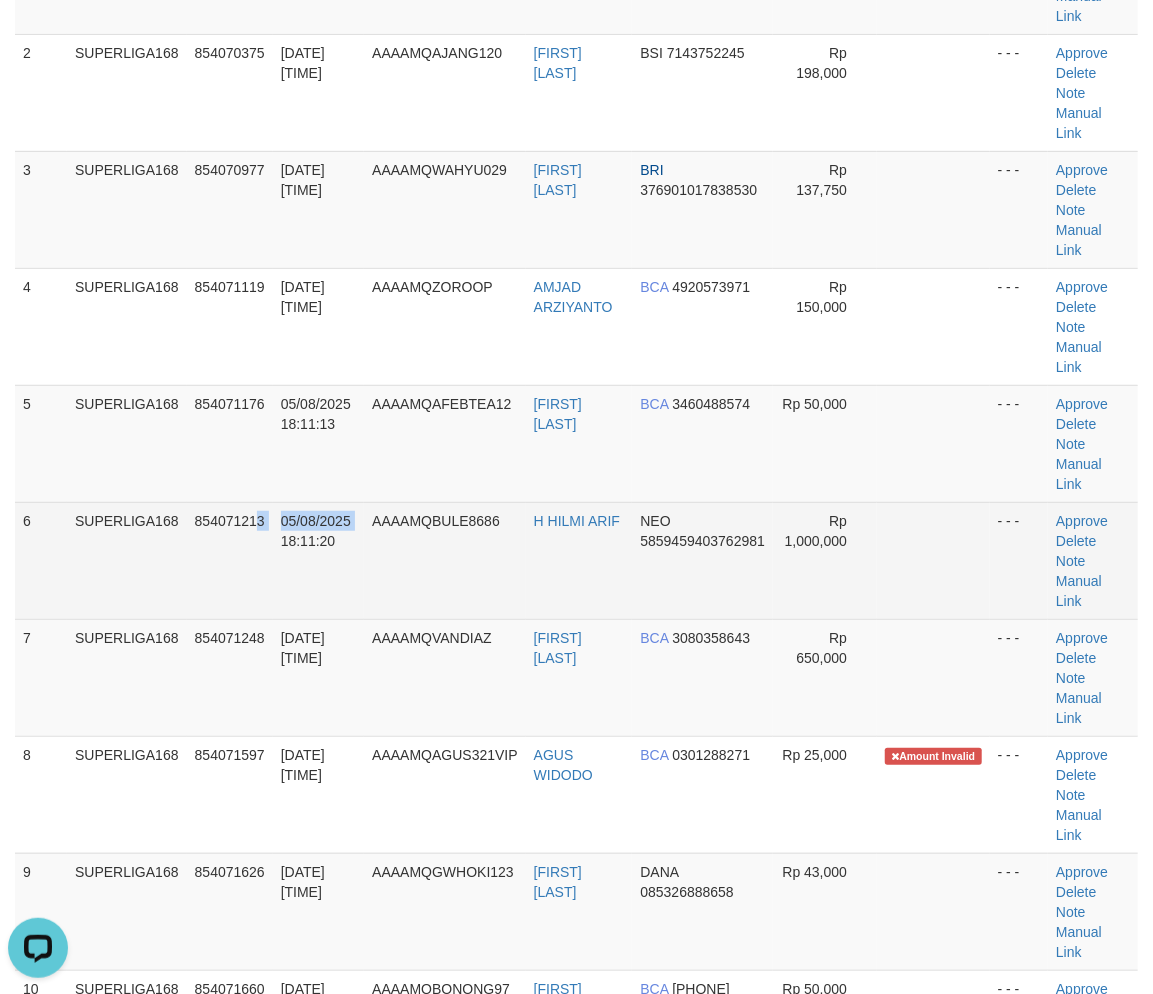 click on "6
SUPERLIGA168
854071213
[DATE] [TIME]
AAAAMQBULE8686
[FIRST] [LAST]
NEO
5859459403762981
Rp 1,000,000
- - -
Approve
Delete
Note
Manual Link" at bounding box center (576, 560) 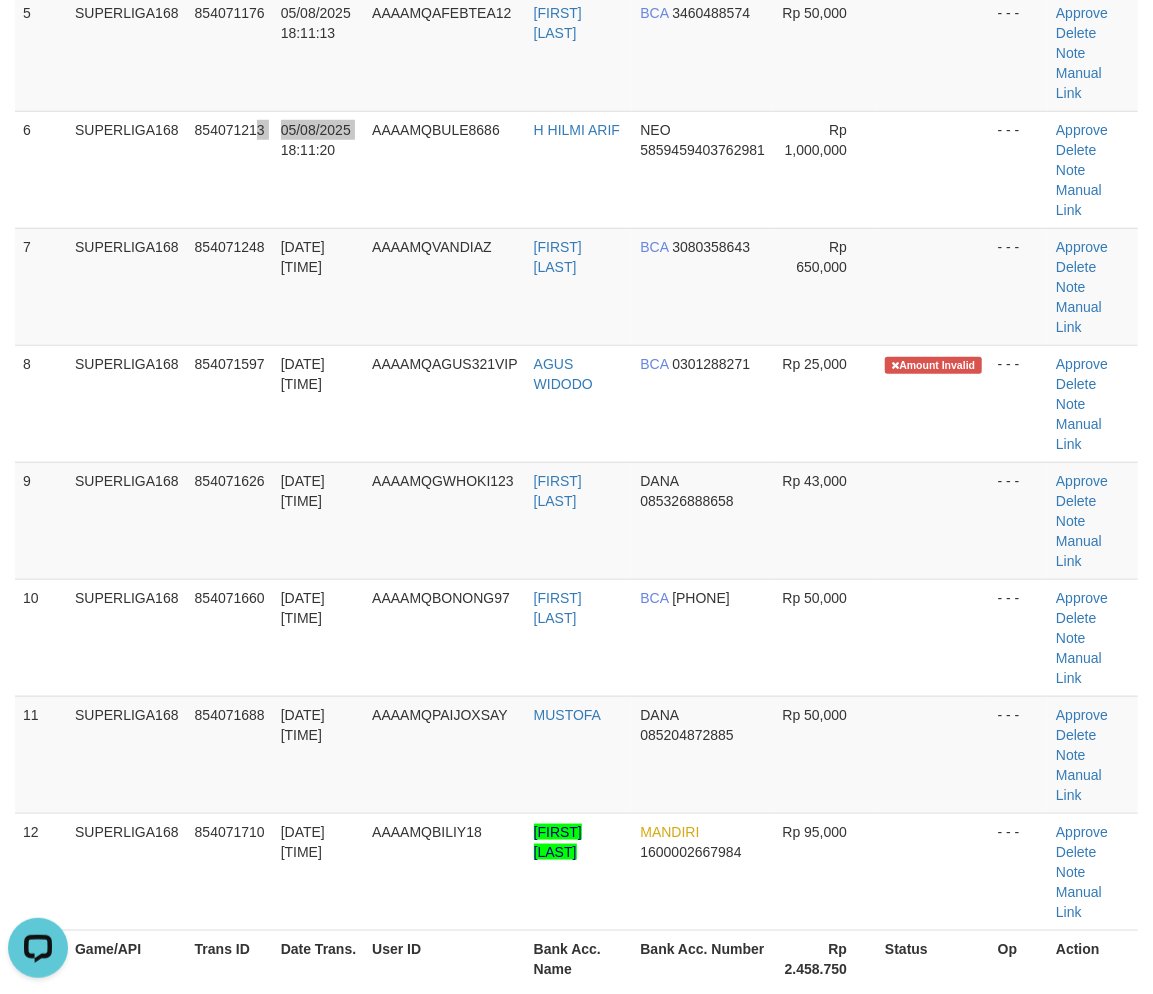 scroll, scrollTop: 888, scrollLeft: 0, axis: vertical 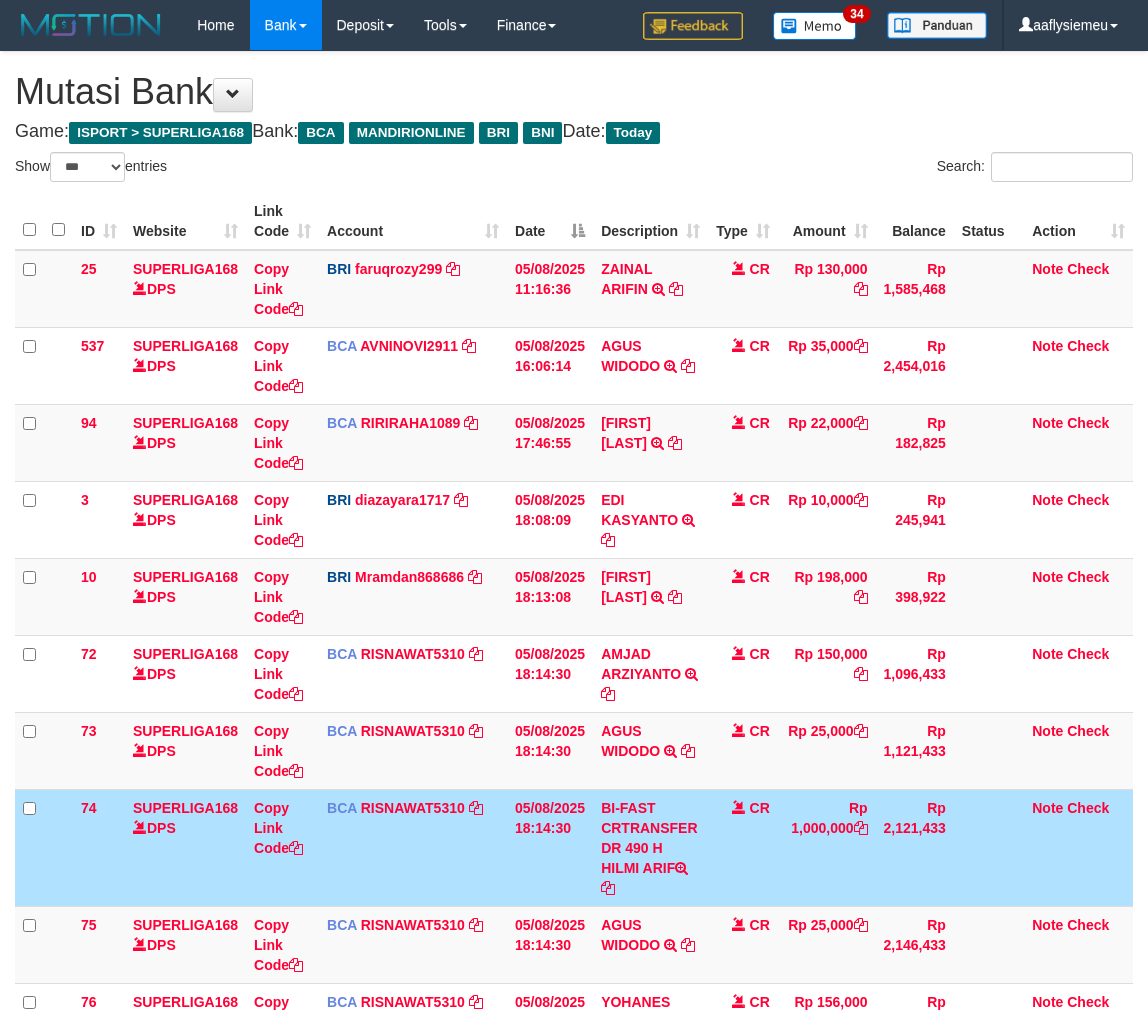 select on "***" 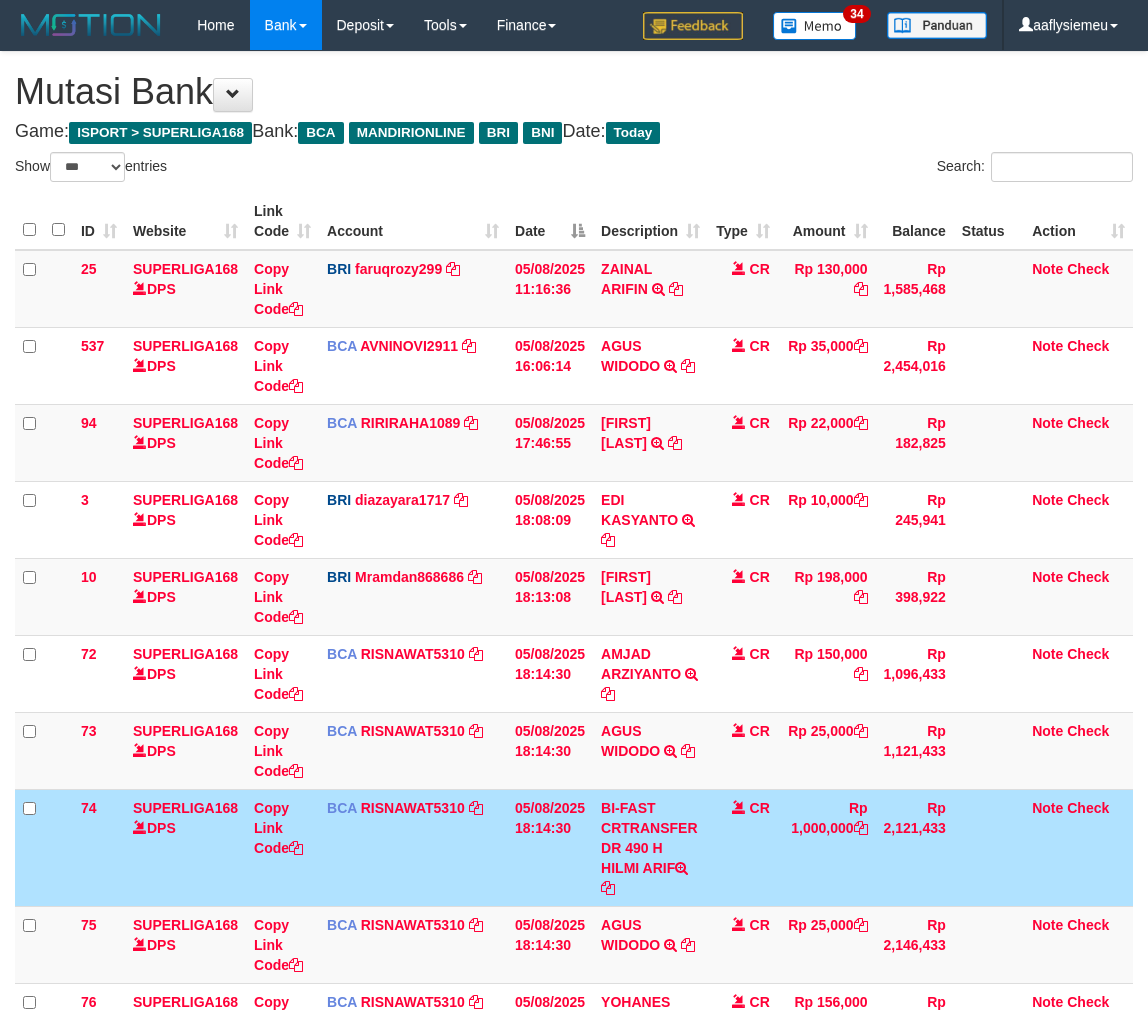 scroll, scrollTop: 377, scrollLeft: 0, axis: vertical 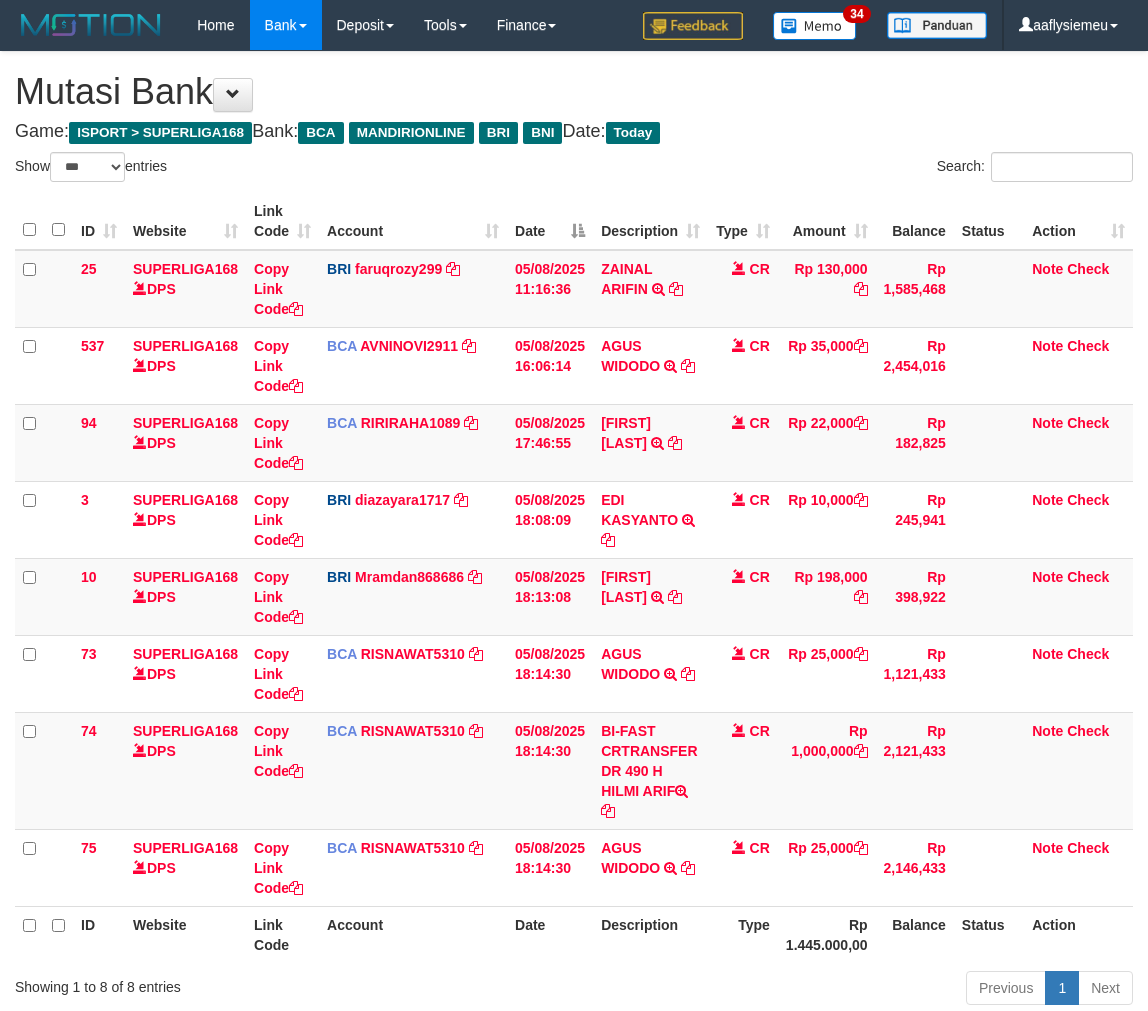 select on "***" 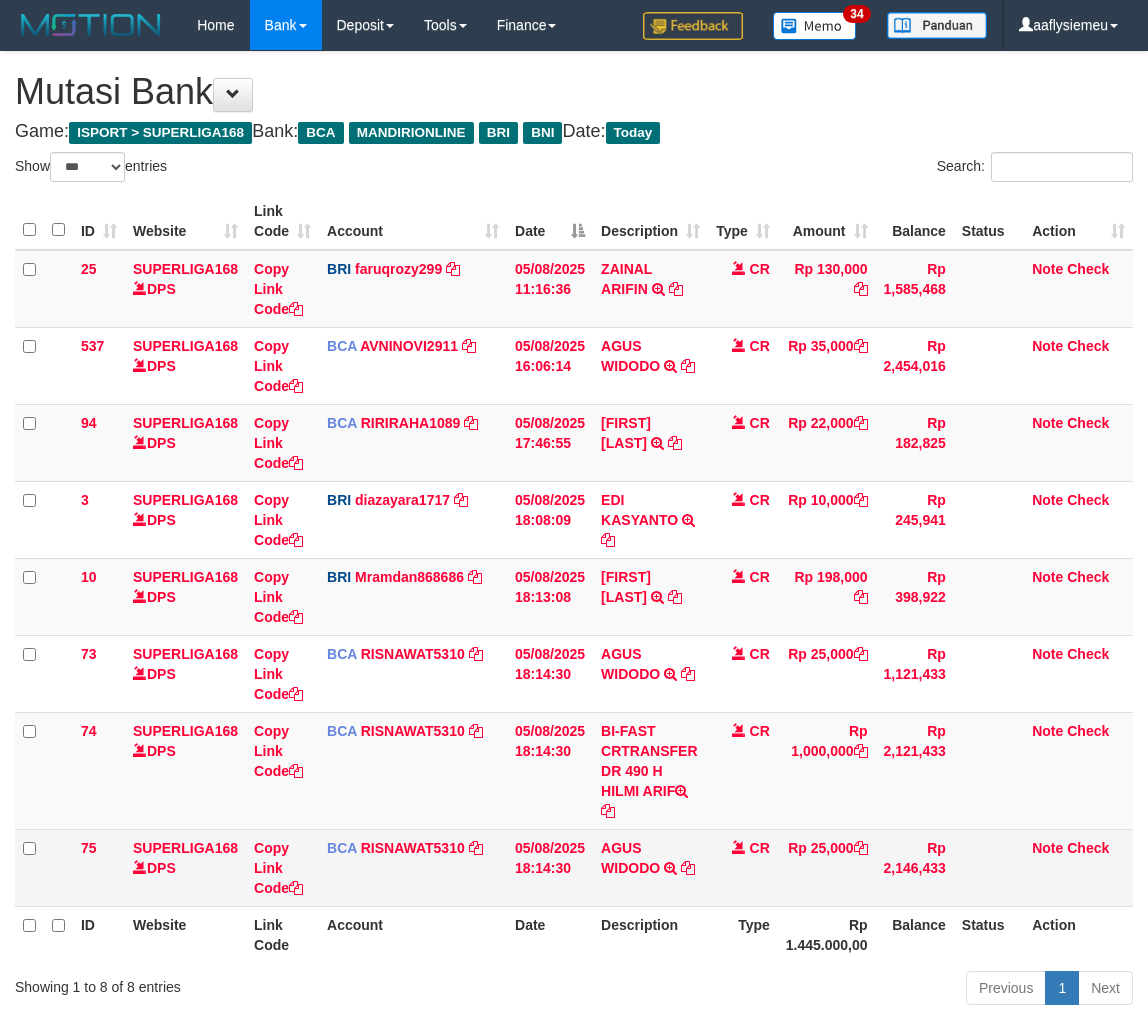 scroll, scrollTop: 146, scrollLeft: 0, axis: vertical 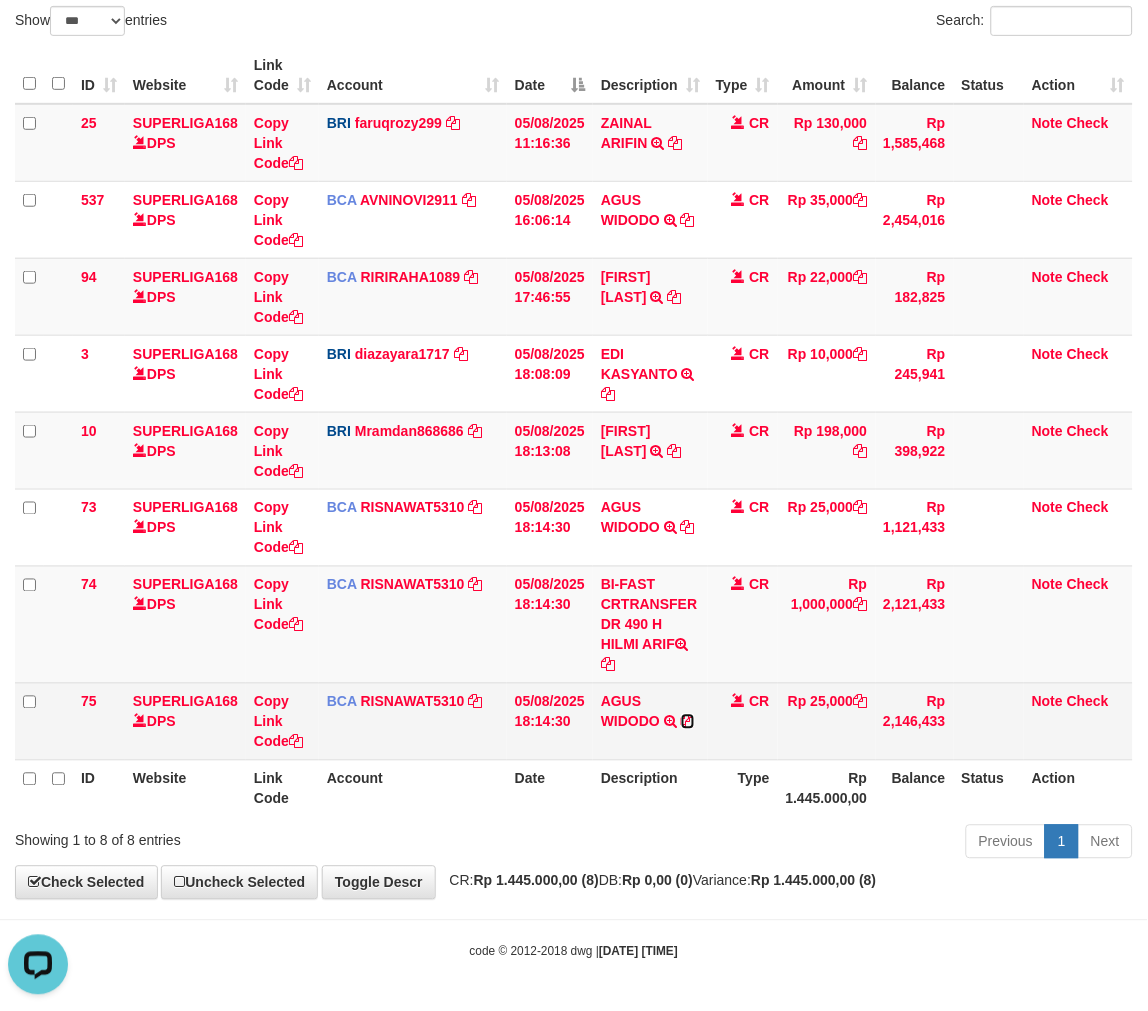 click at bounding box center [688, 722] 